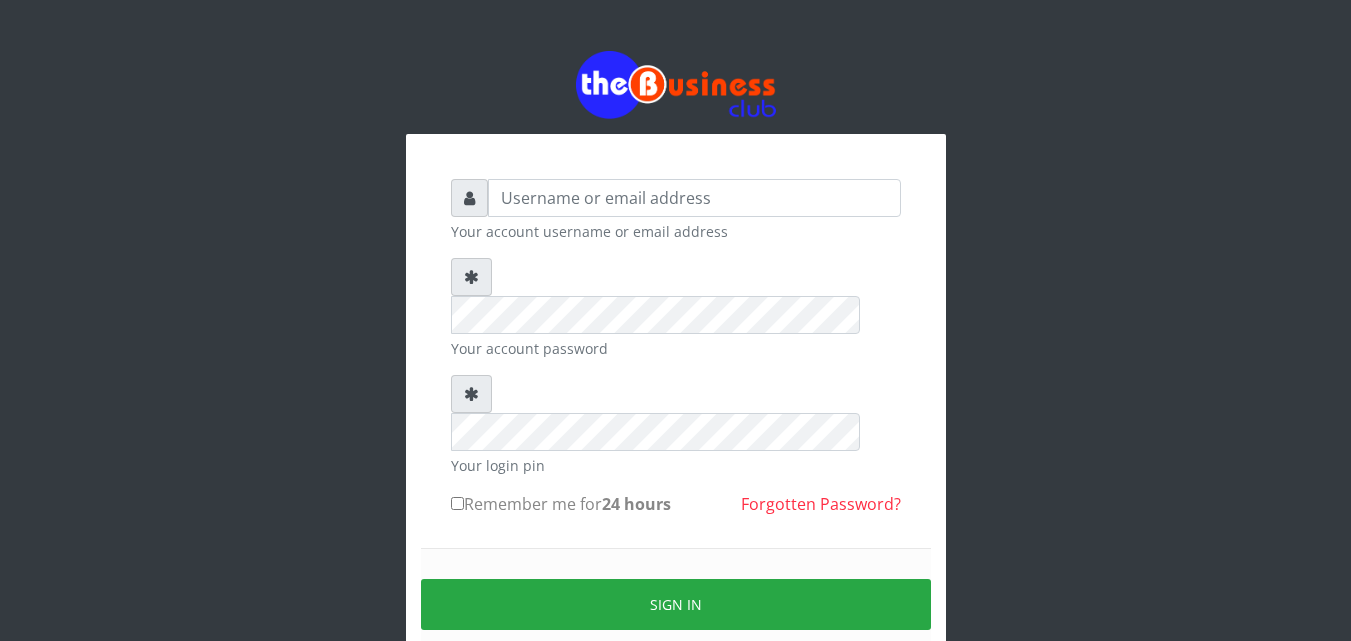 scroll, scrollTop: 0, scrollLeft: 0, axis: both 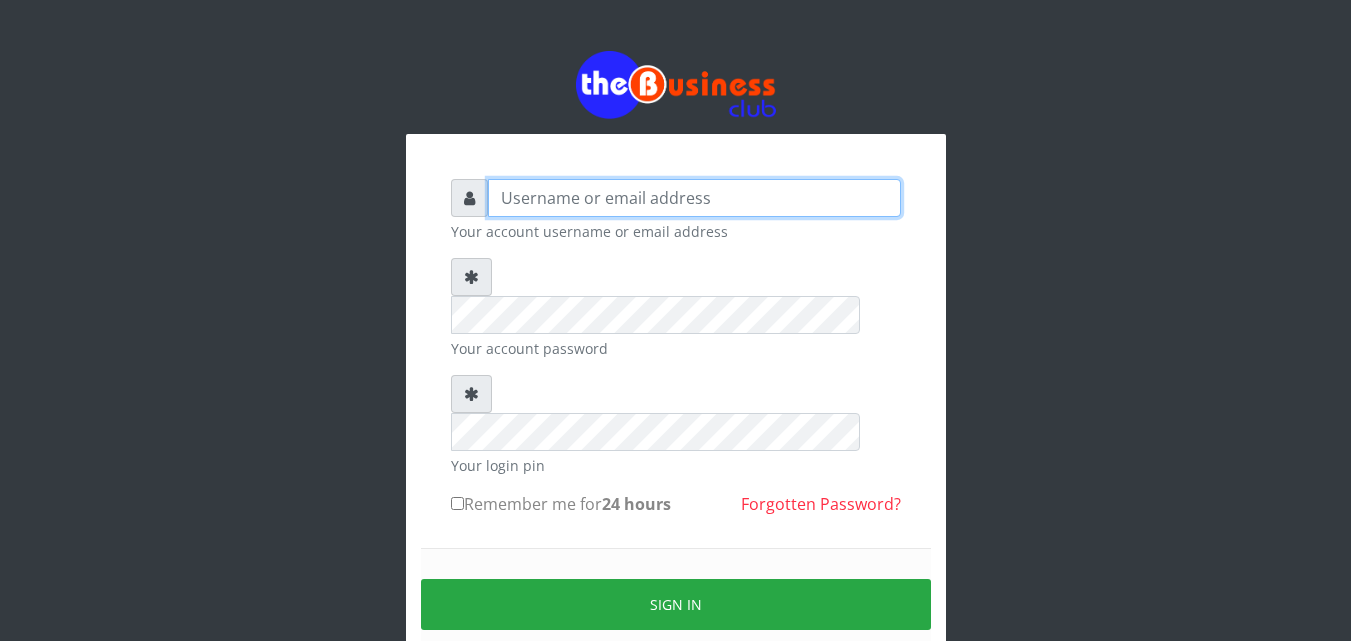 type on "kenachuks" 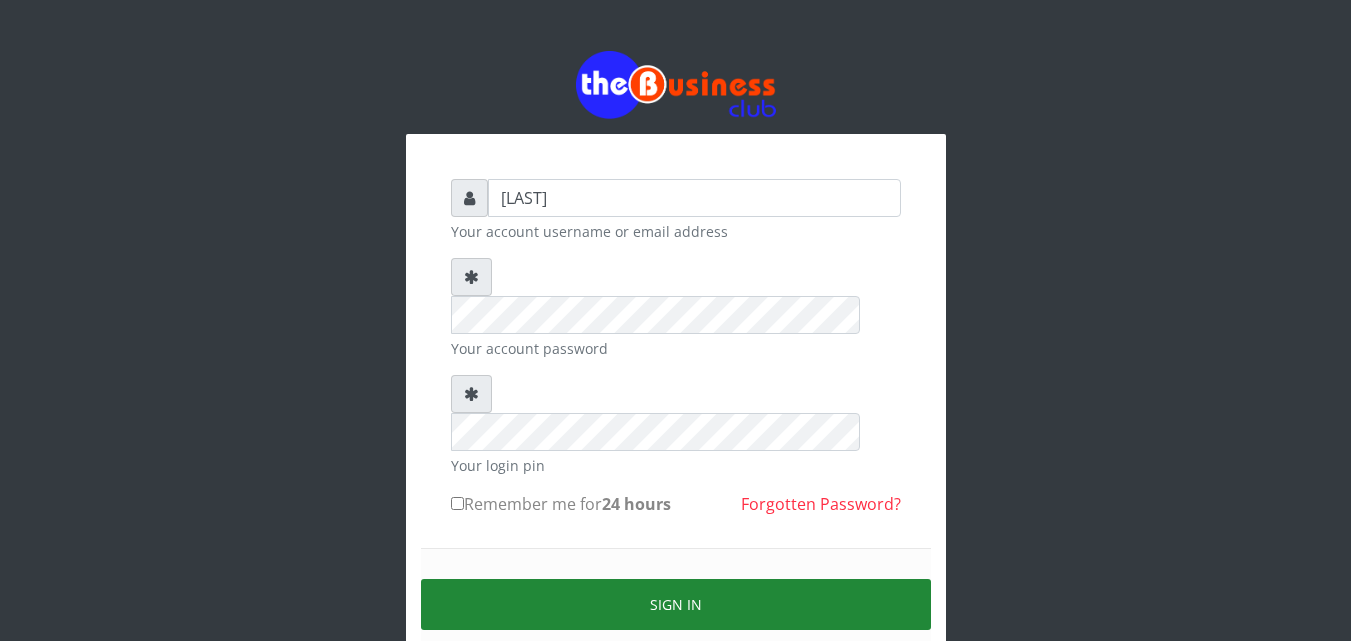 click on "Sign in" at bounding box center (676, 604) 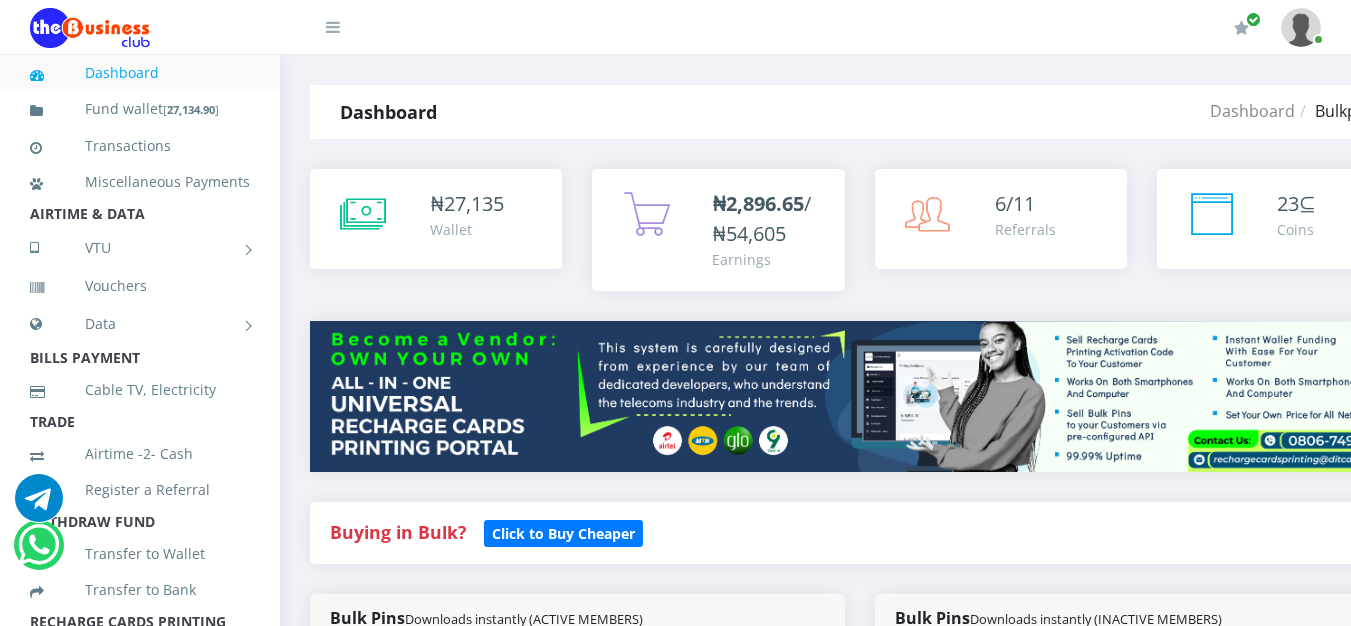 scroll, scrollTop: 0, scrollLeft: 0, axis: both 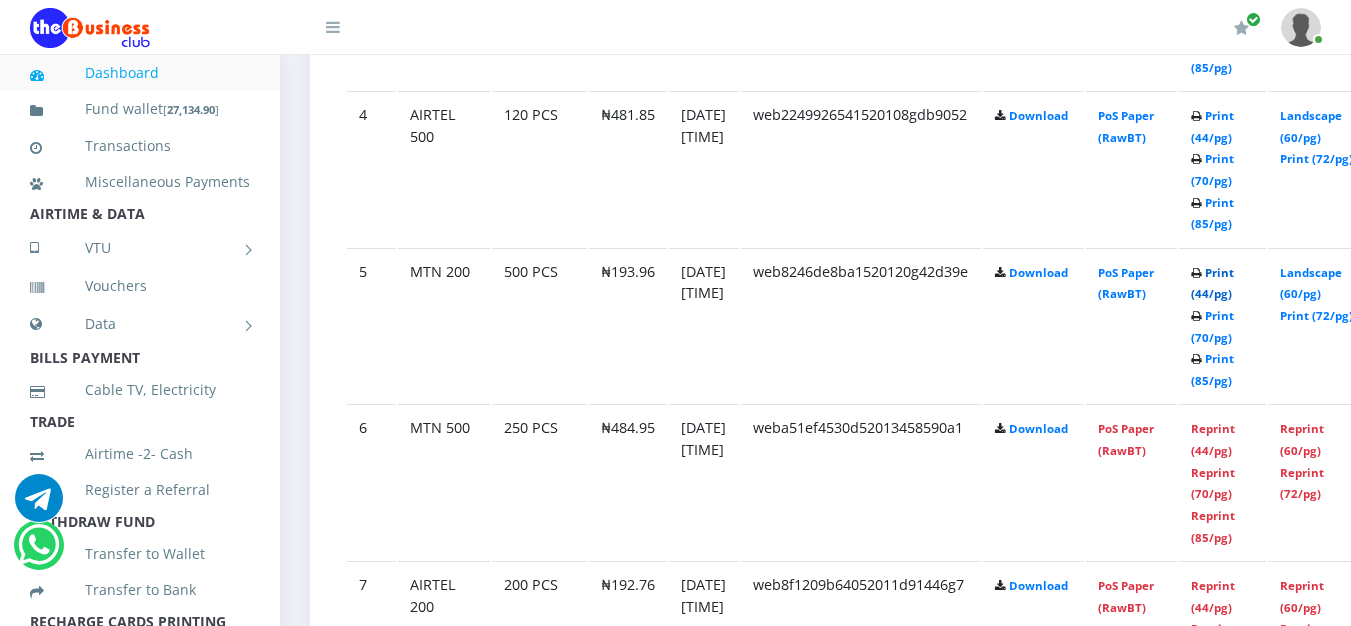 click on "Print (44/pg)" at bounding box center [1212, 283] 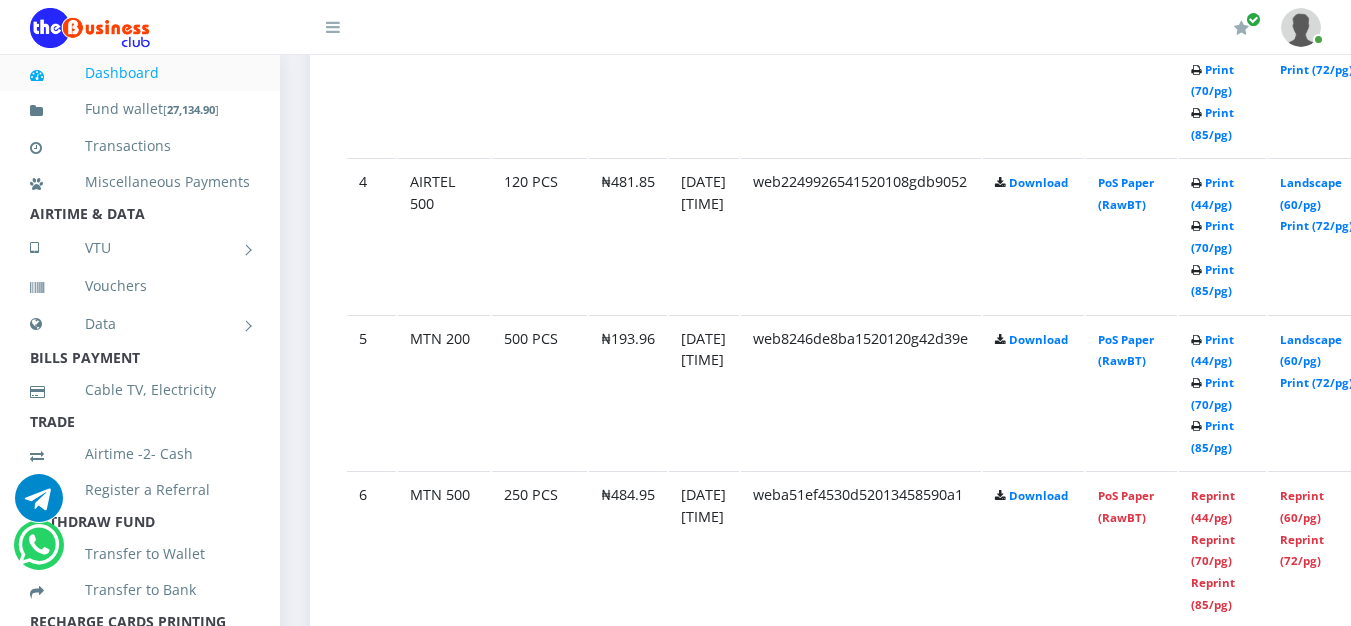 scroll, scrollTop: 1641, scrollLeft: 0, axis: vertical 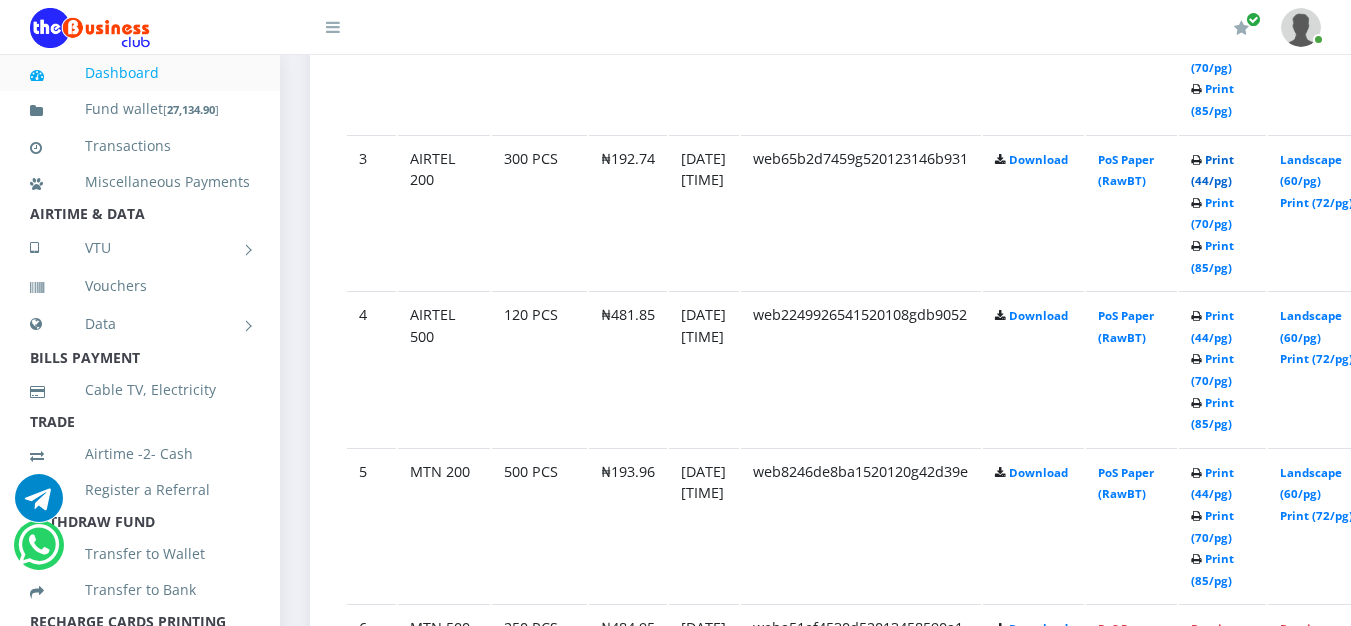 click on "Print (44/pg)" at bounding box center [1212, 170] 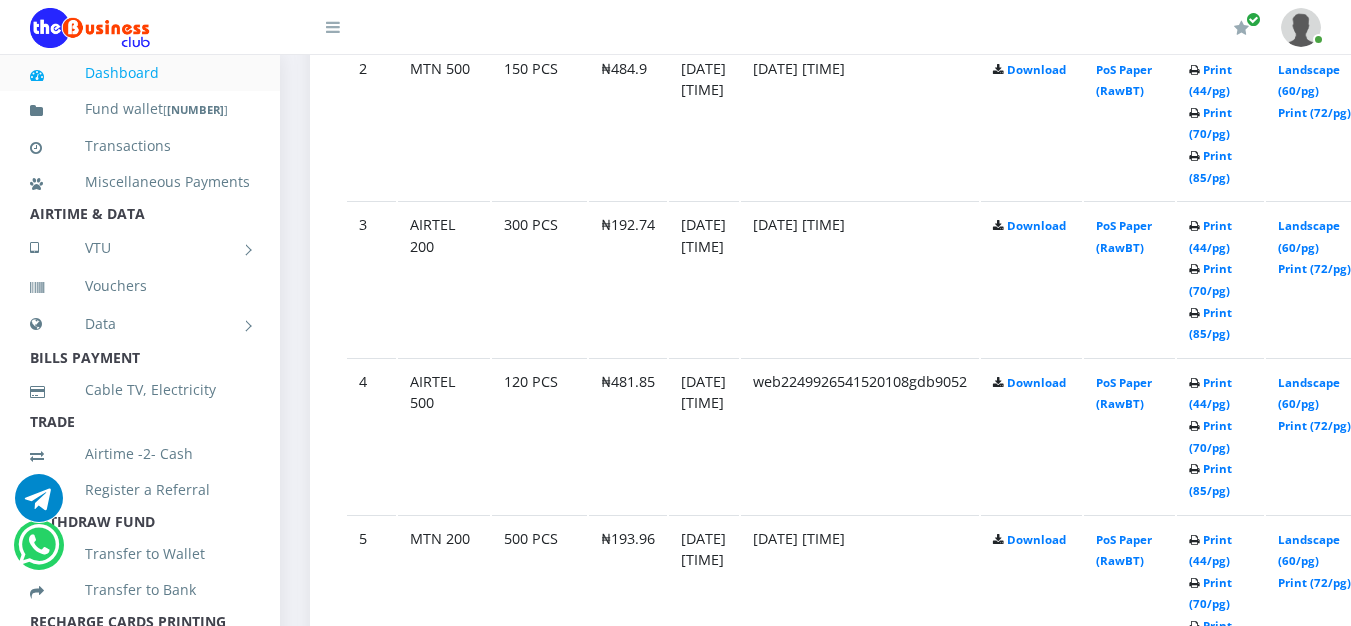 scroll, scrollTop: 0, scrollLeft: 0, axis: both 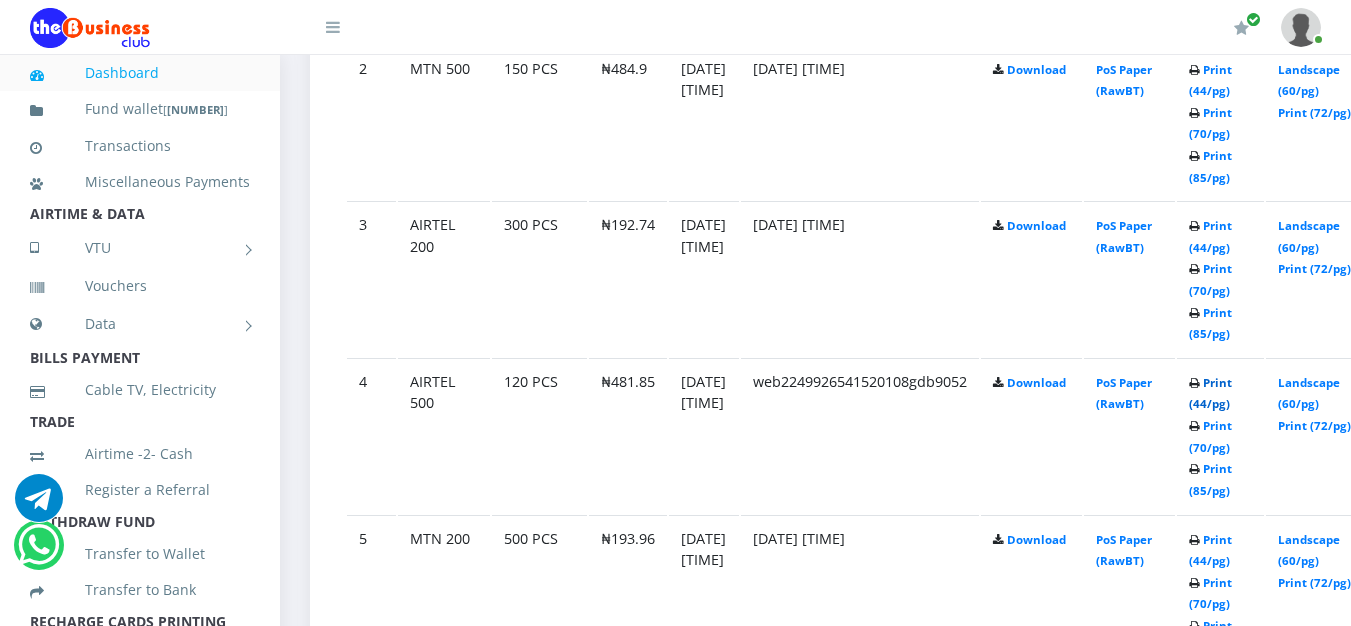 click on "Print (44/pg)" at bounding box center [1210, 393] 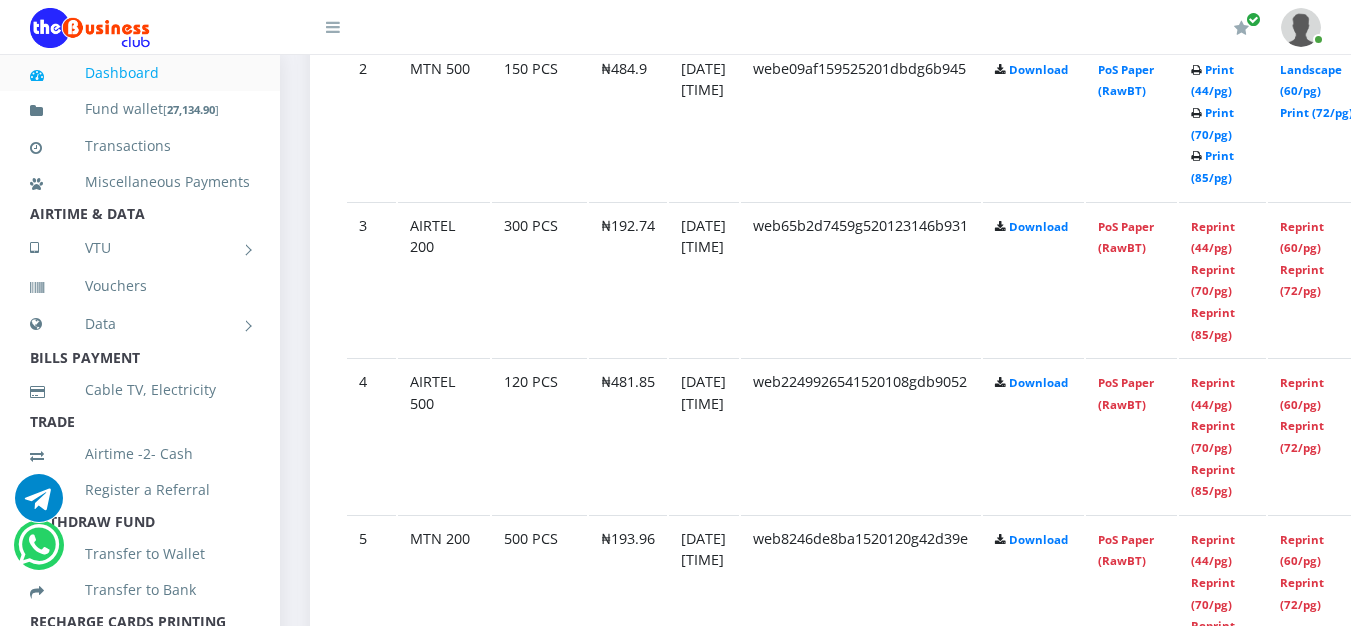 scroll, scrollTop: 0, scrollLeft: 0, axis: both 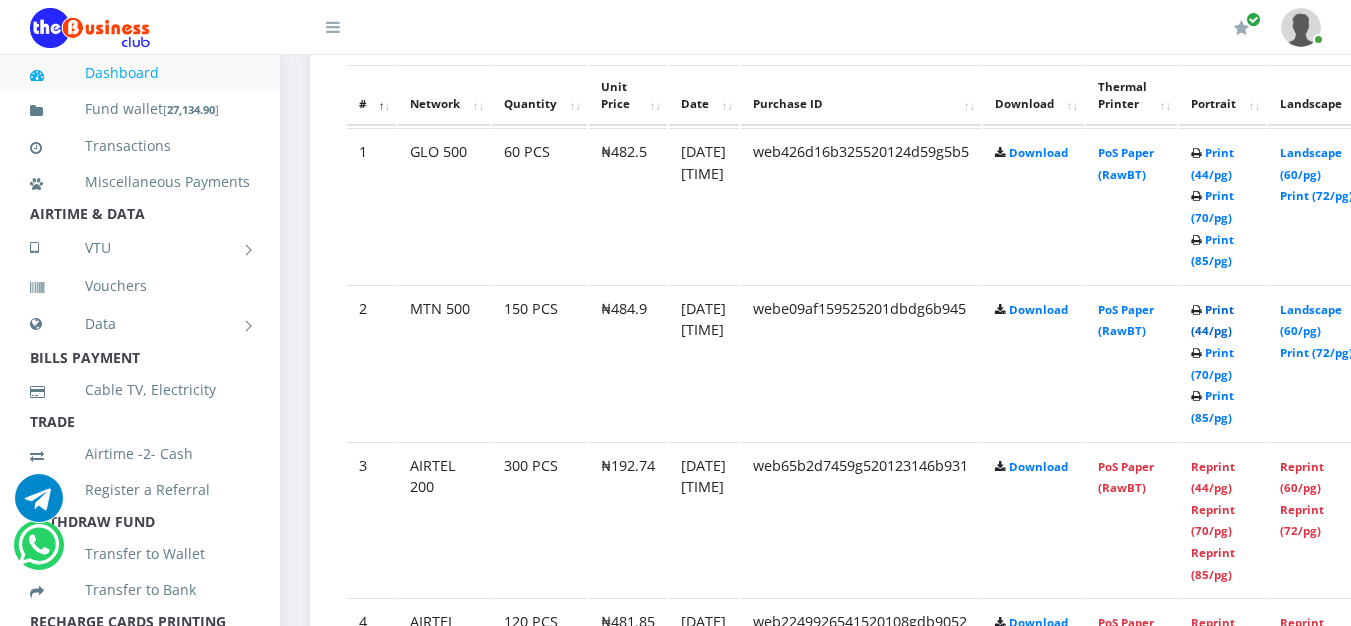 click on "Print (44/pg)" at bounding box center (1212, 320) 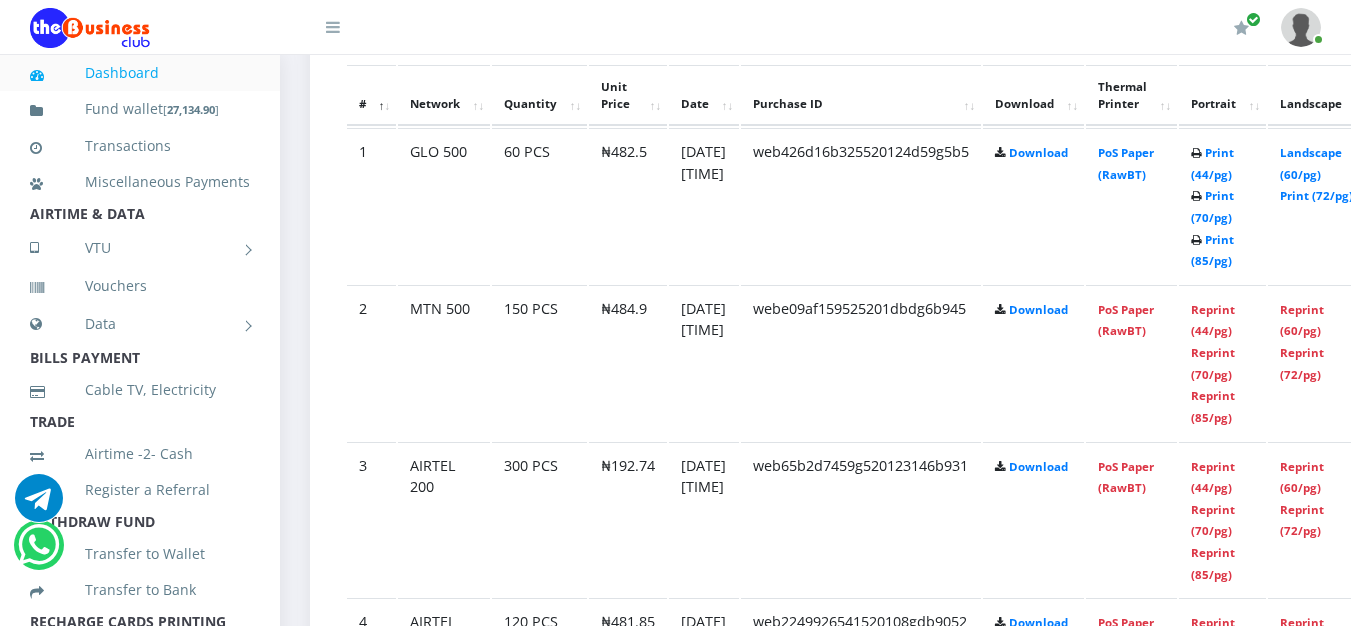 scroll, scrollTop: 0, scrollLeft: 0, axis: both 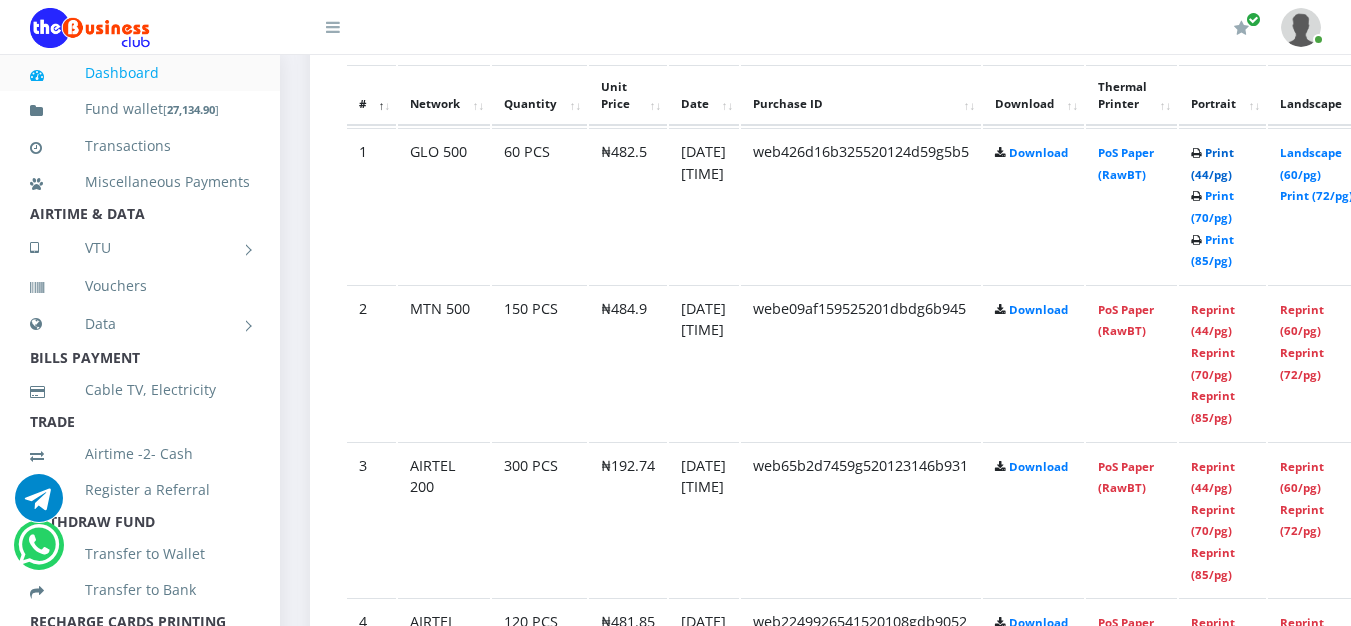 click on "Print (44/pg)" at bounding box center [1212, 163] 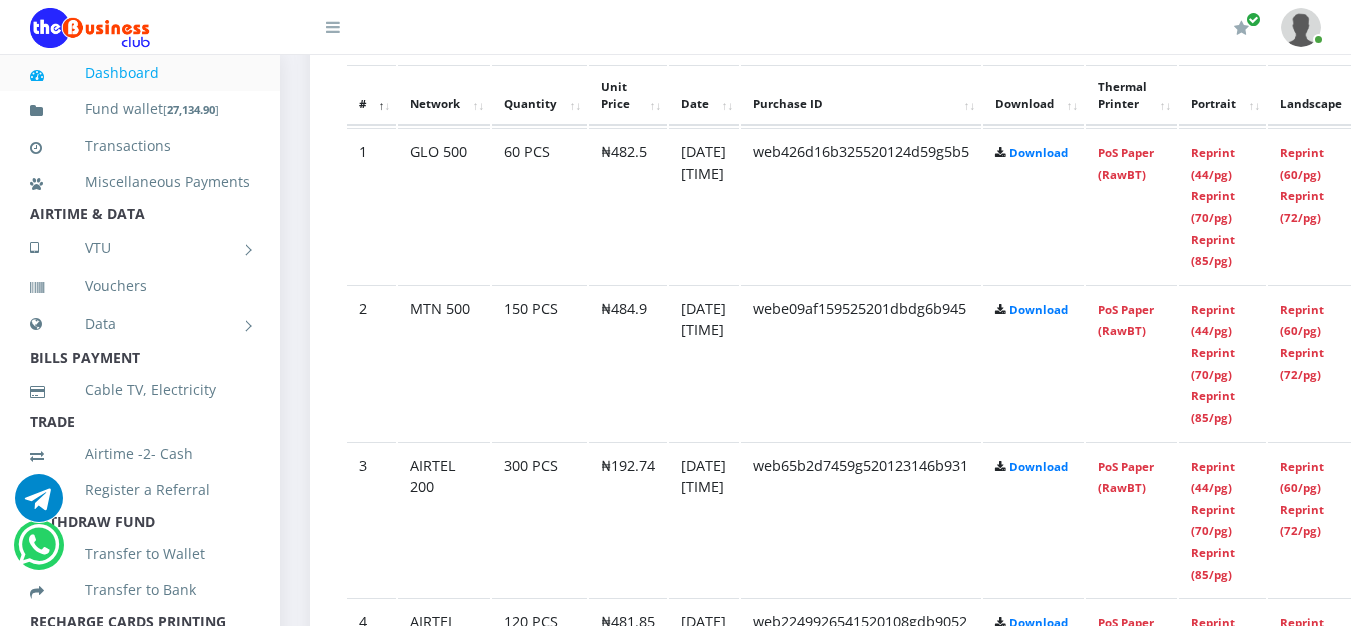 scroll, scrollTop: 0, scrollLeft: 0, axis: both 